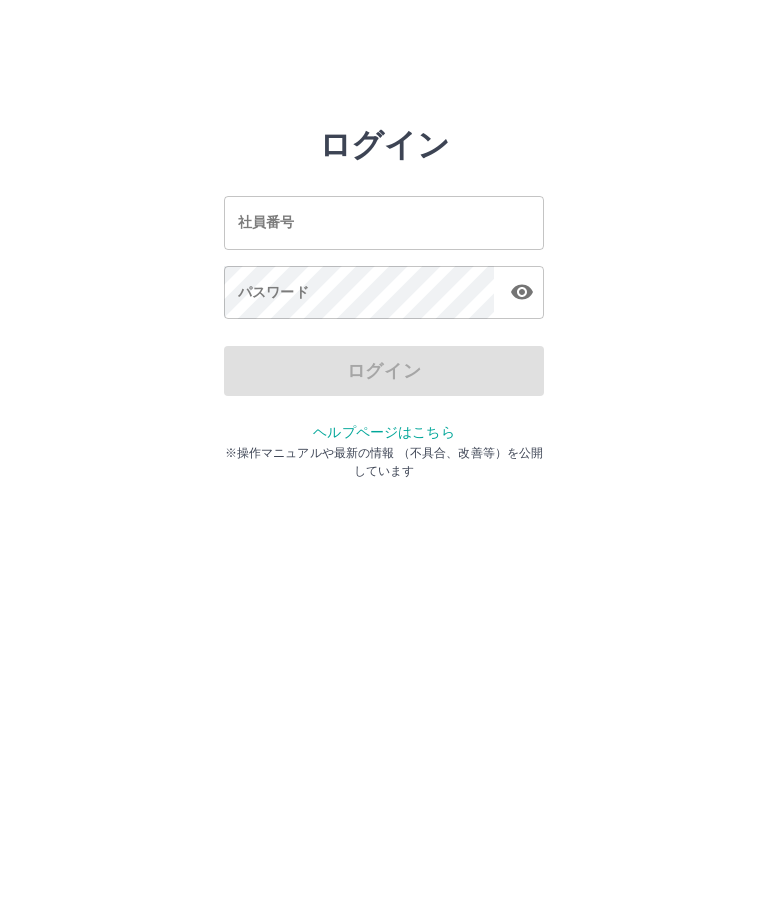 scroll, scrollTop: 0, scrollLeft: 0, axis: both 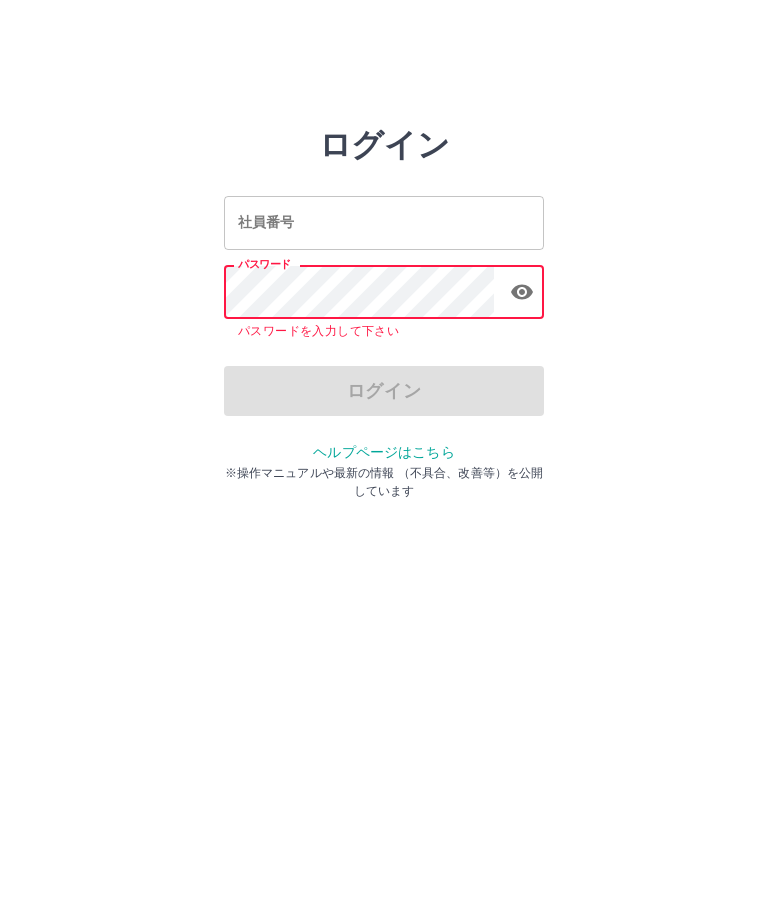 click on "社員番号" at bounding box center (384, 222) 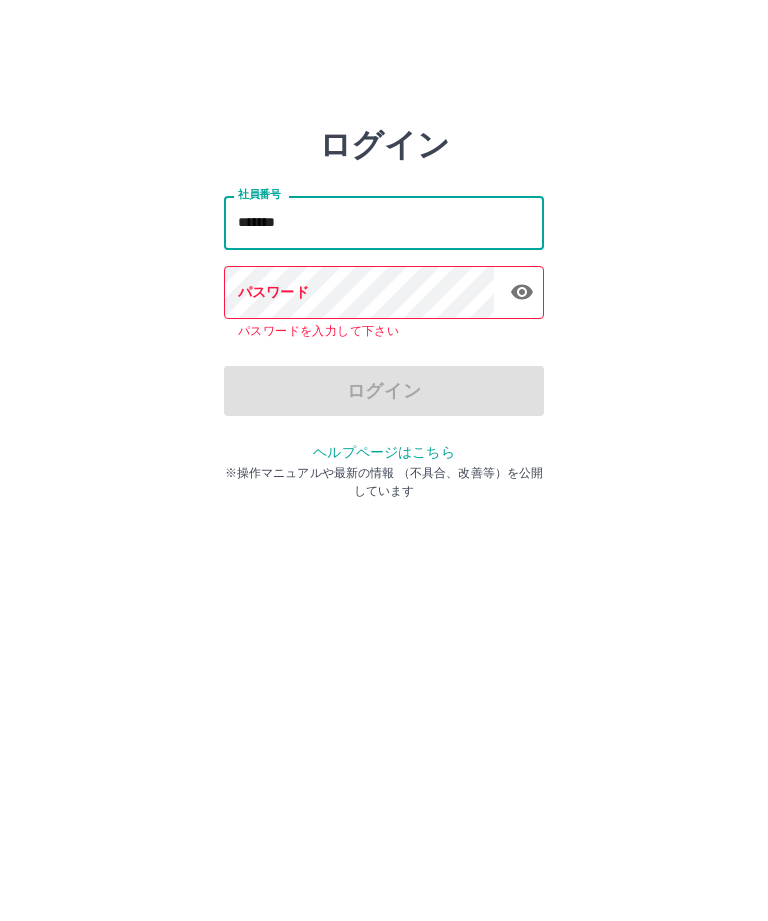 type on "*******" 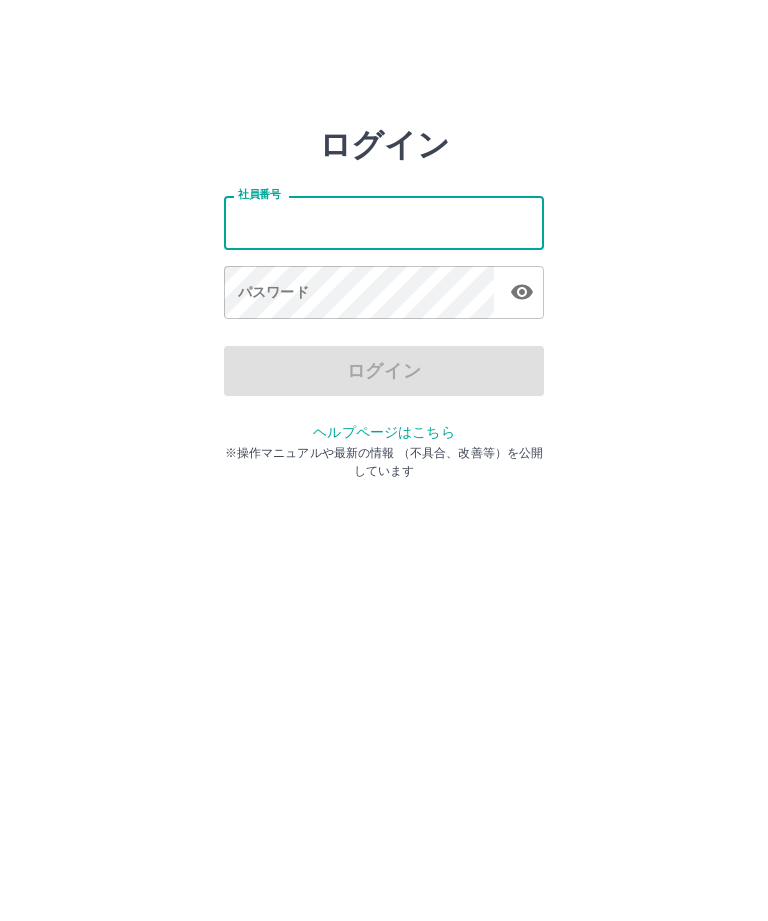 scroll, scrollTop: 0, scrollLeft: 0, axis: both 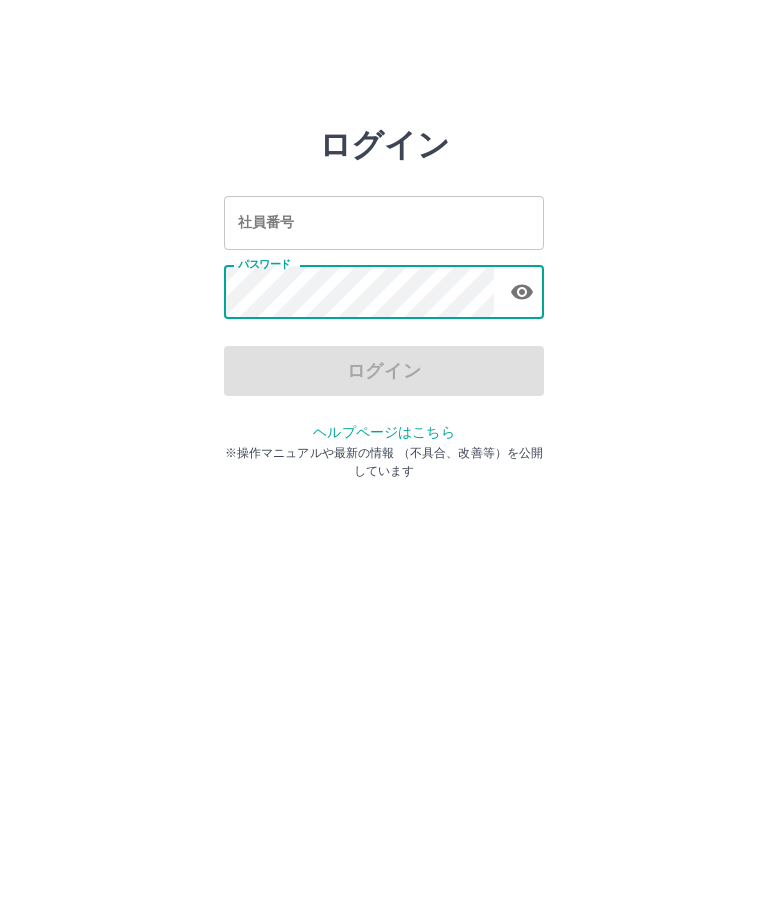 click on "社員番号" at bounding box center (384, 222) 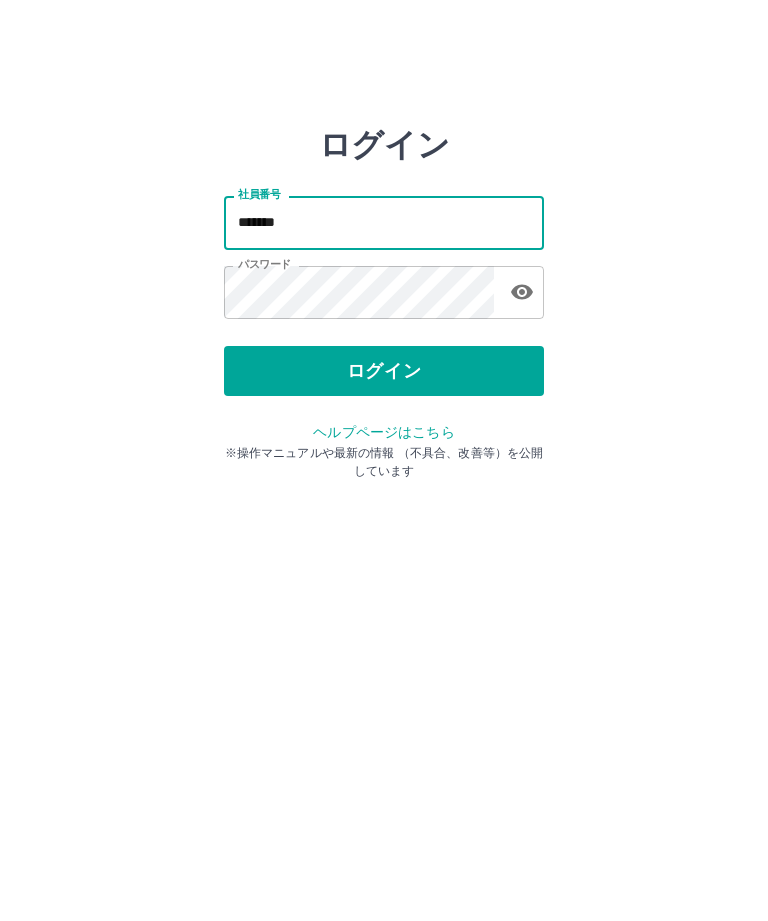 type on "*******" 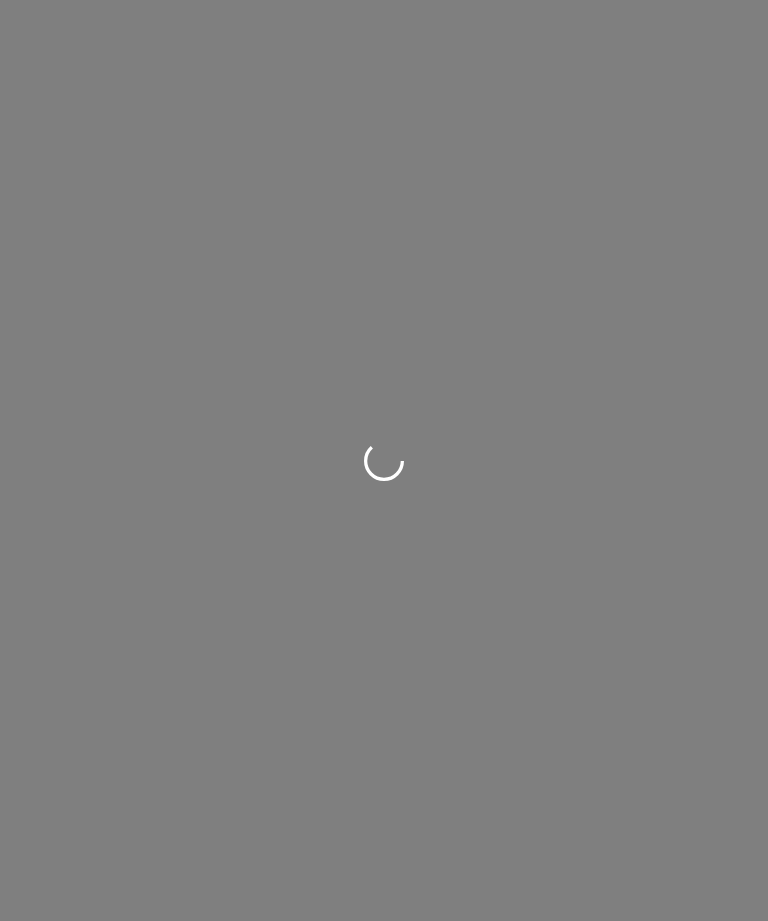 scroll, scrollTop: 0, scrollLeft: 0, axis: both 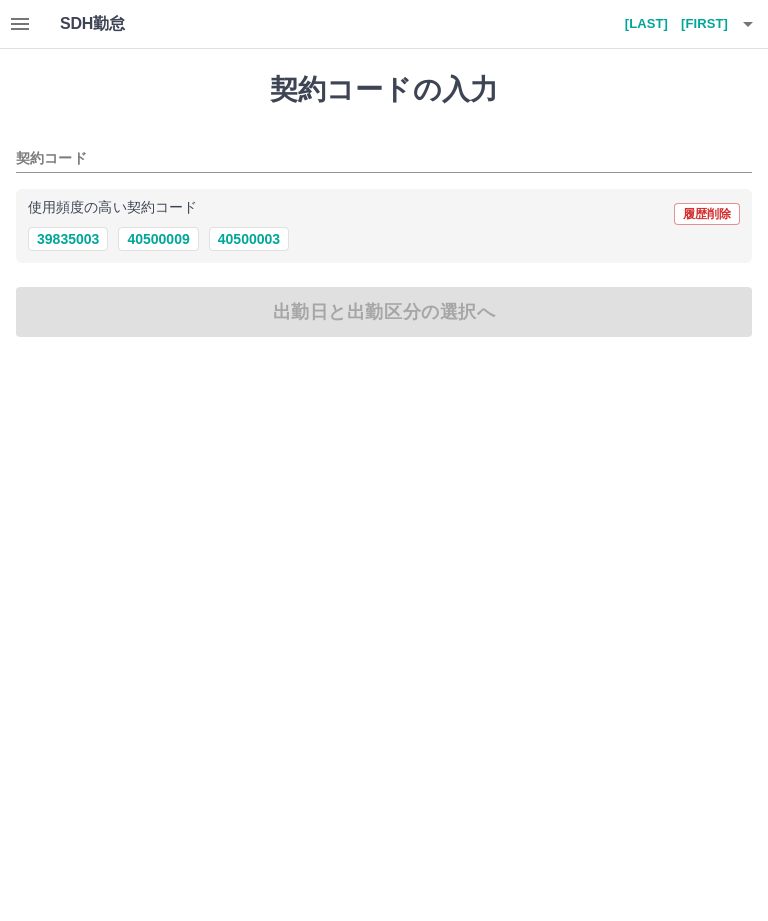 click on "39835003" at bounding box center (68, 239) 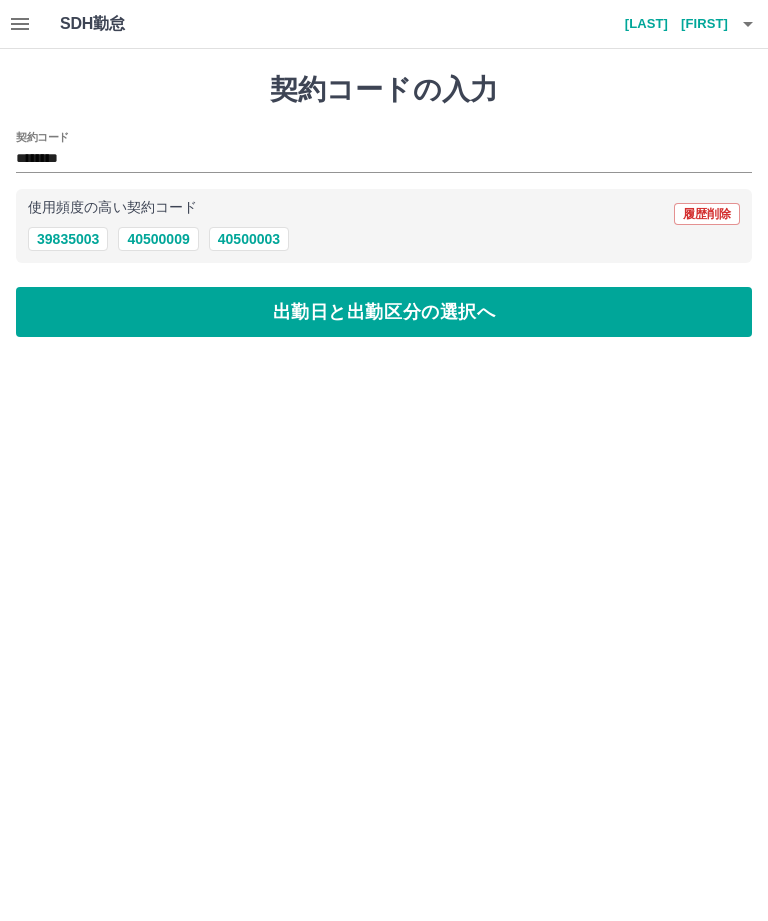 click on "出勤日と出勤区分の選択へ" at bounding box center [384, 312] 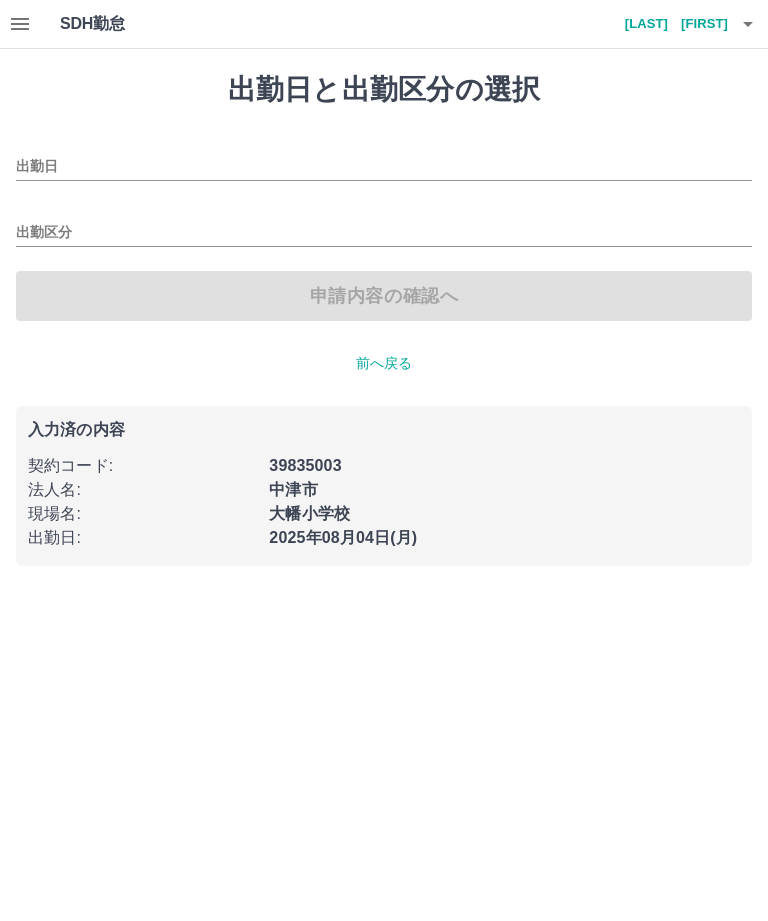 type on "**********" 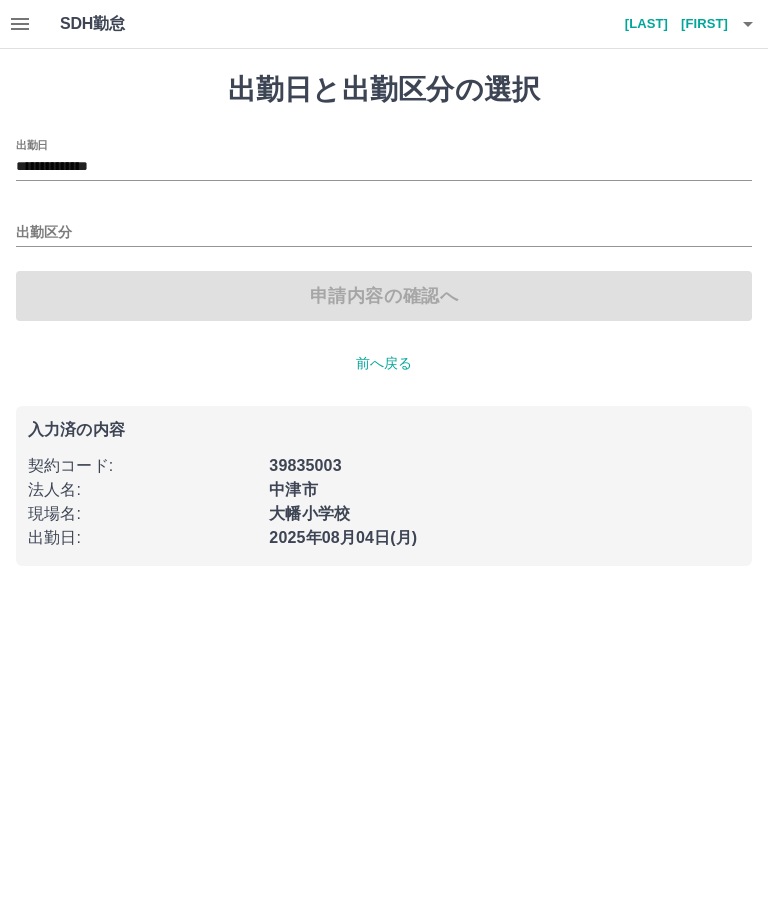 click on "出勤区分" at bounding box center (384, 233) 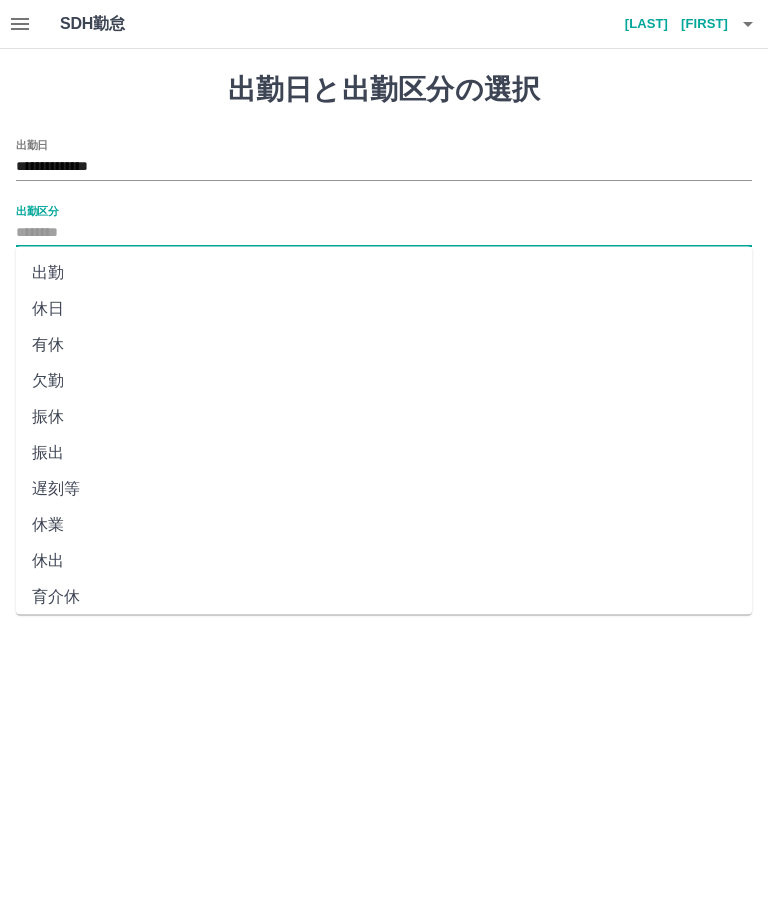 click on "出勤" at bounding box center [384, 273] 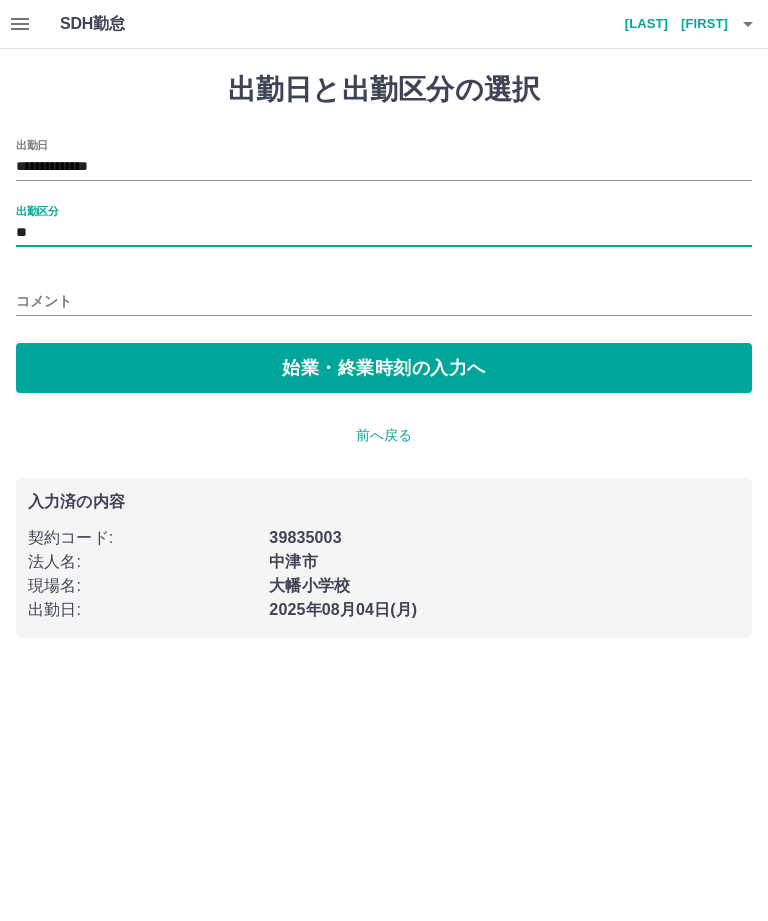 click on "始業・終業時刻の入力へ" at bounding box center [384, 368] 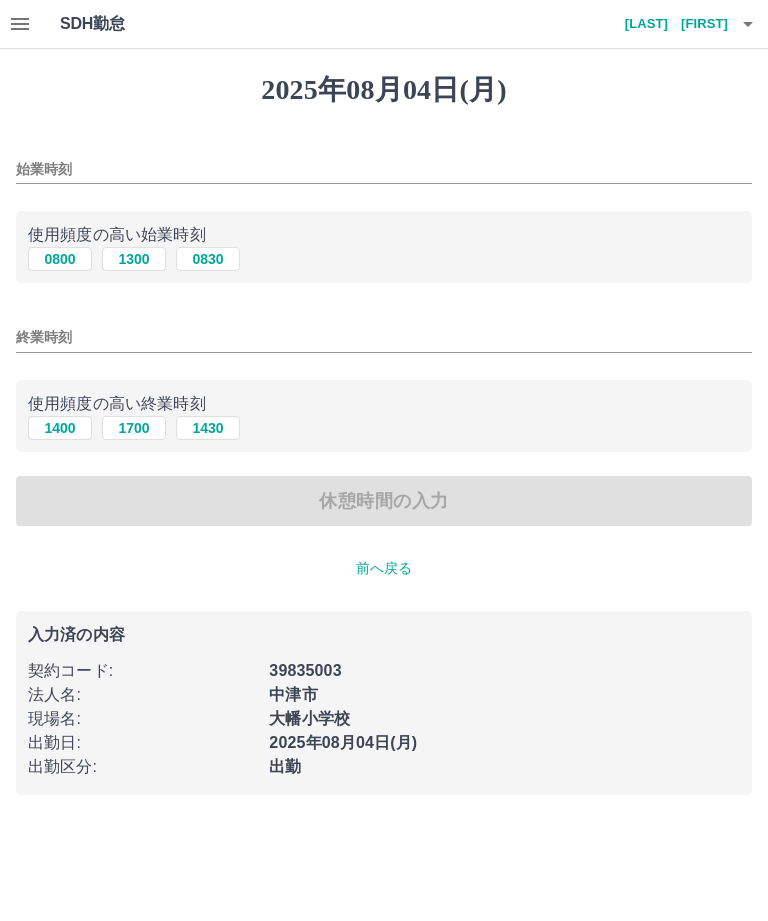 click on "終業時刻" at bounding box center (384, 337) 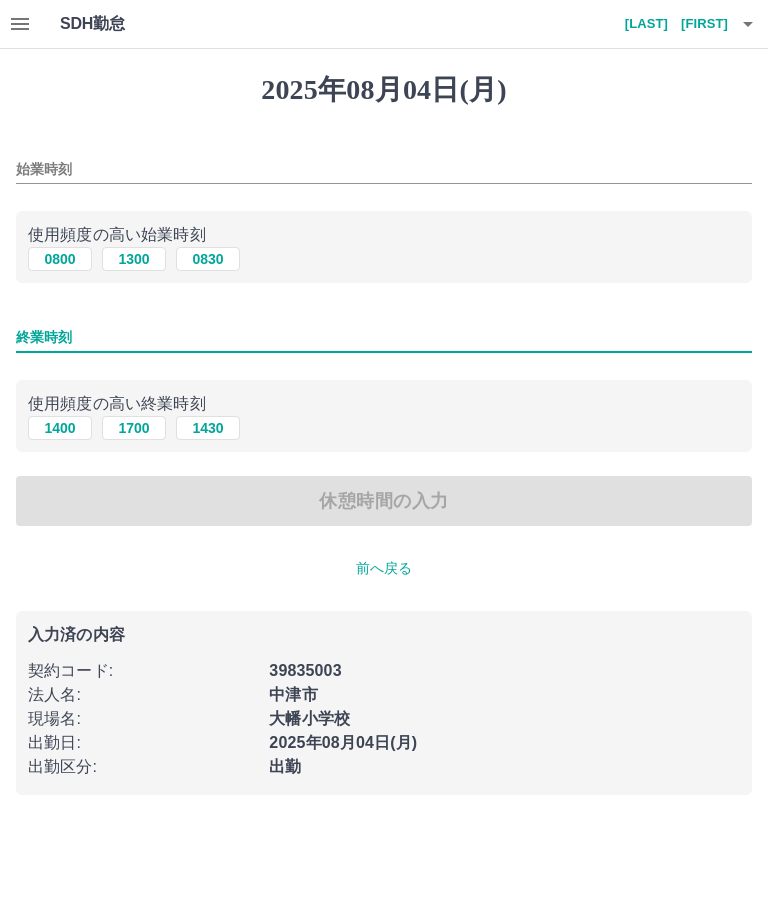 click on "始業時刻" at bounding box center (384, 169) 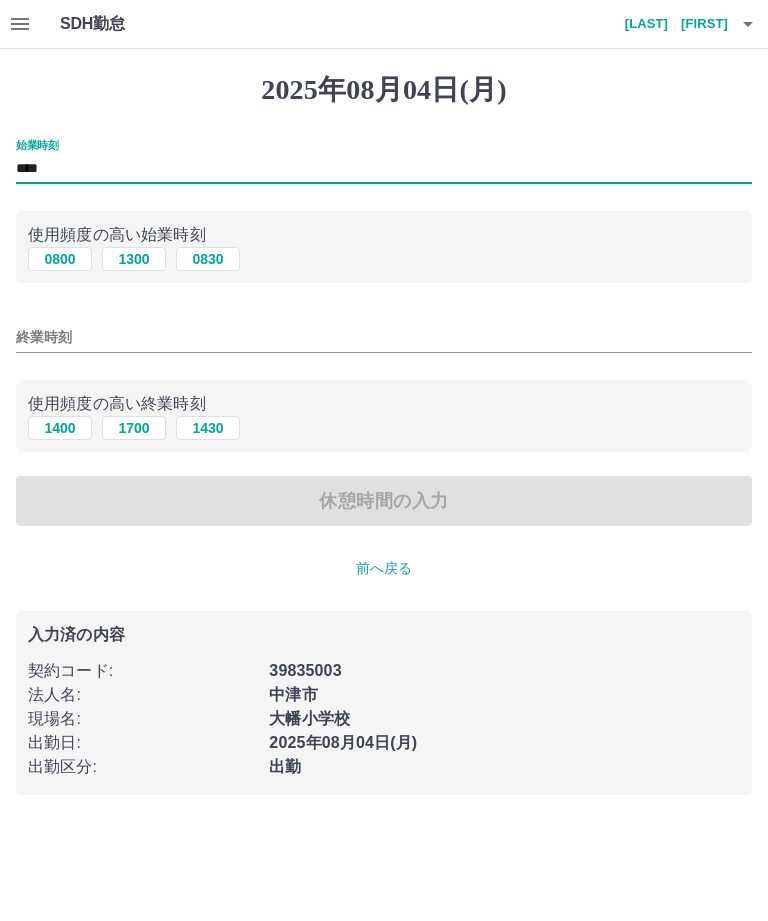 type on "****" 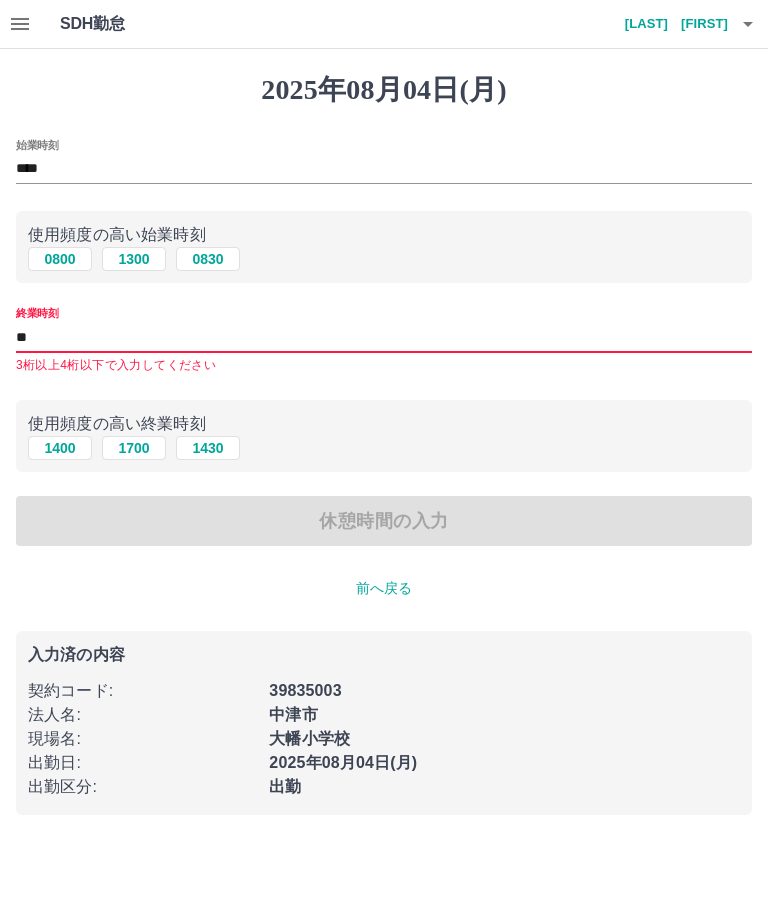 type on "*" 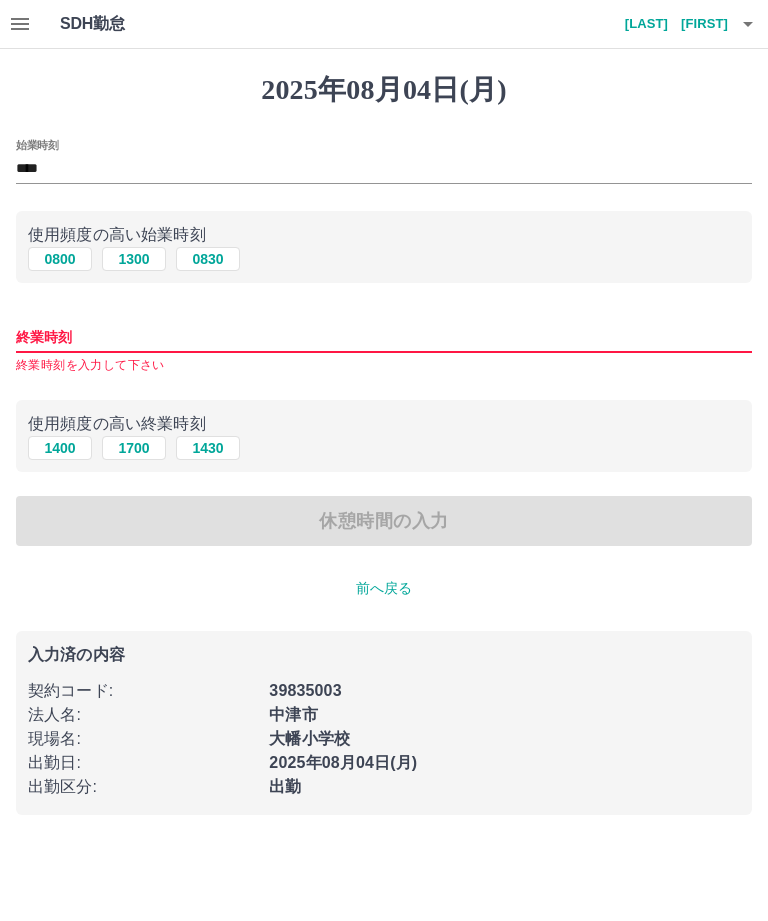click on "1300" at bounding box center [134, 259] 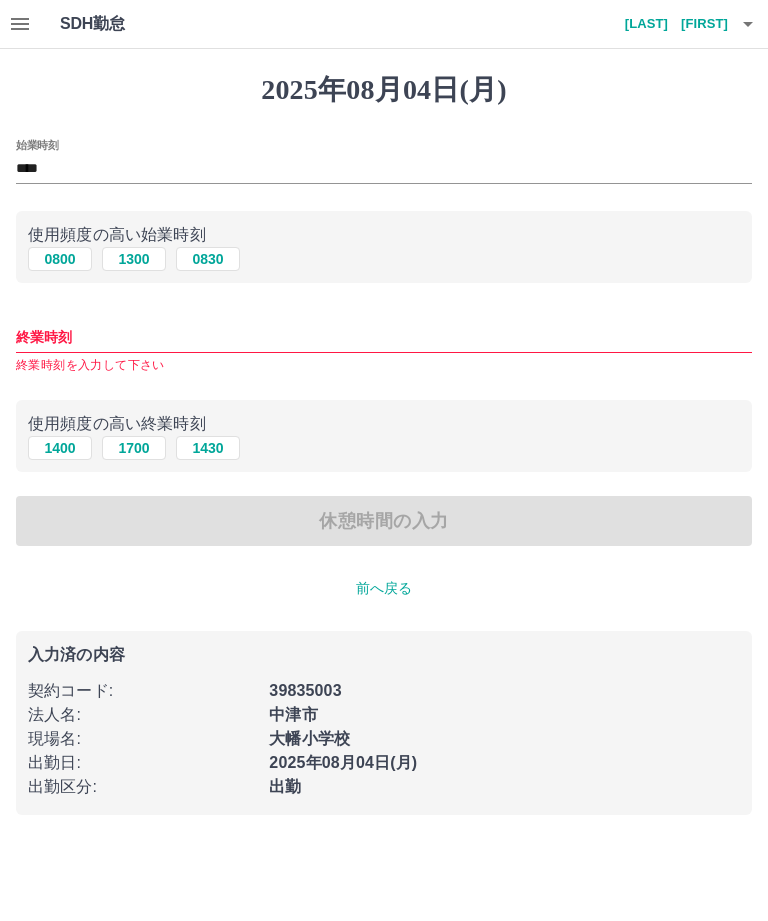click on "終業時刻 終業時刻を入力して下さい" at bounding box center (384, 341) 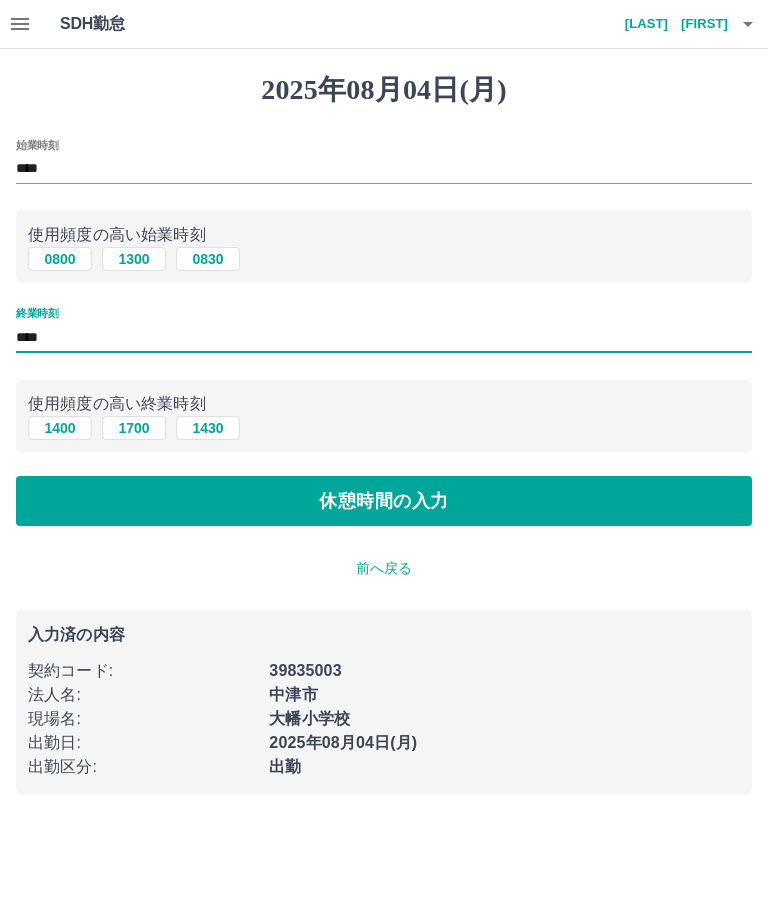 type on "****" 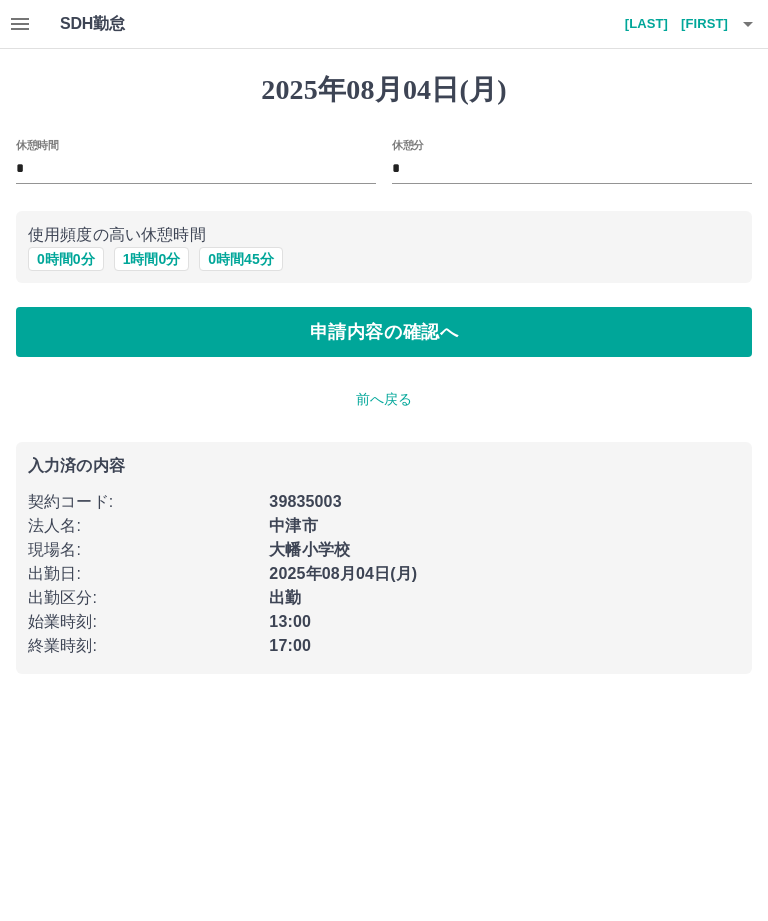 click on "申請内容の確認へ" at bounding box center (384, 332) 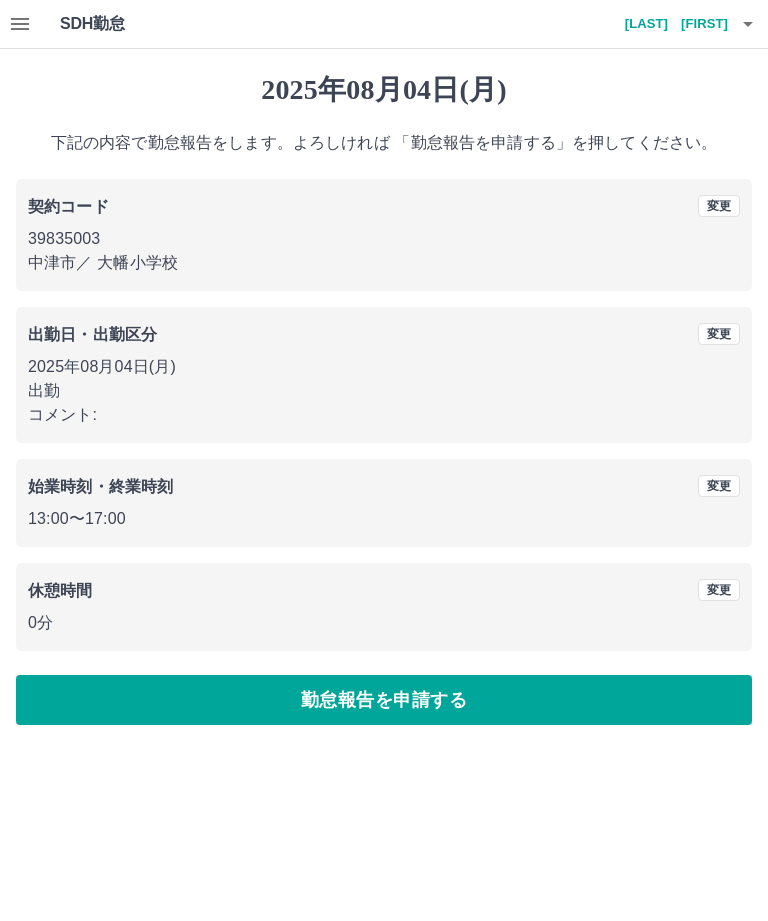 click on "勤怠報告を申請する" at bounding box center (384, 700) 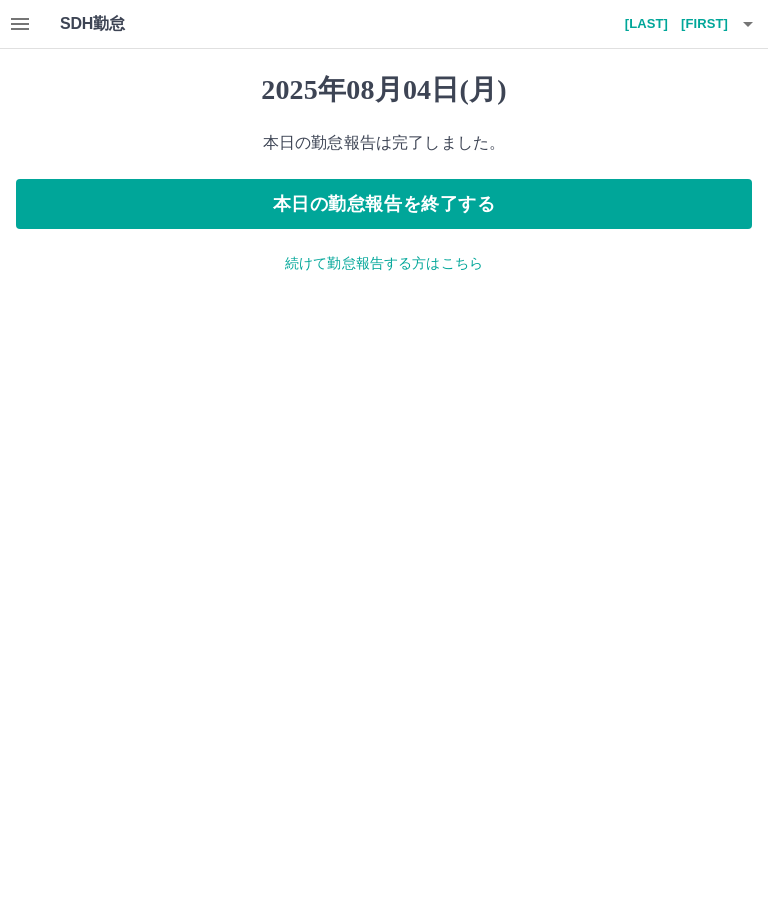 click on "本日の勤怠報告を終了する" at bounding box center (384, 204) 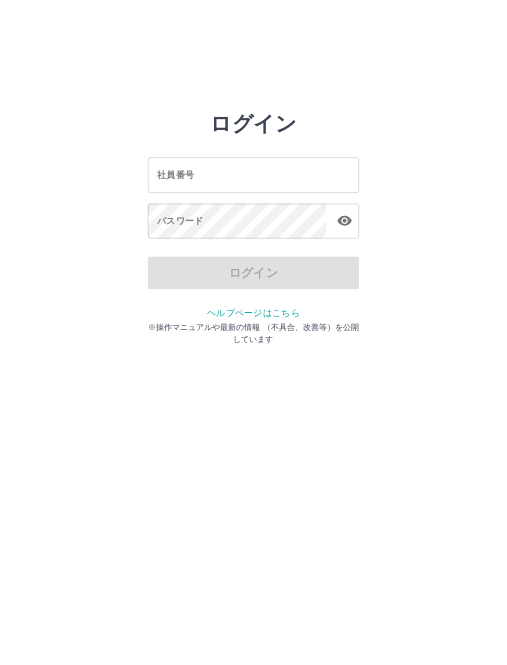 scroll, scrollTop: 0, scrollLeft: 0, axis: both 